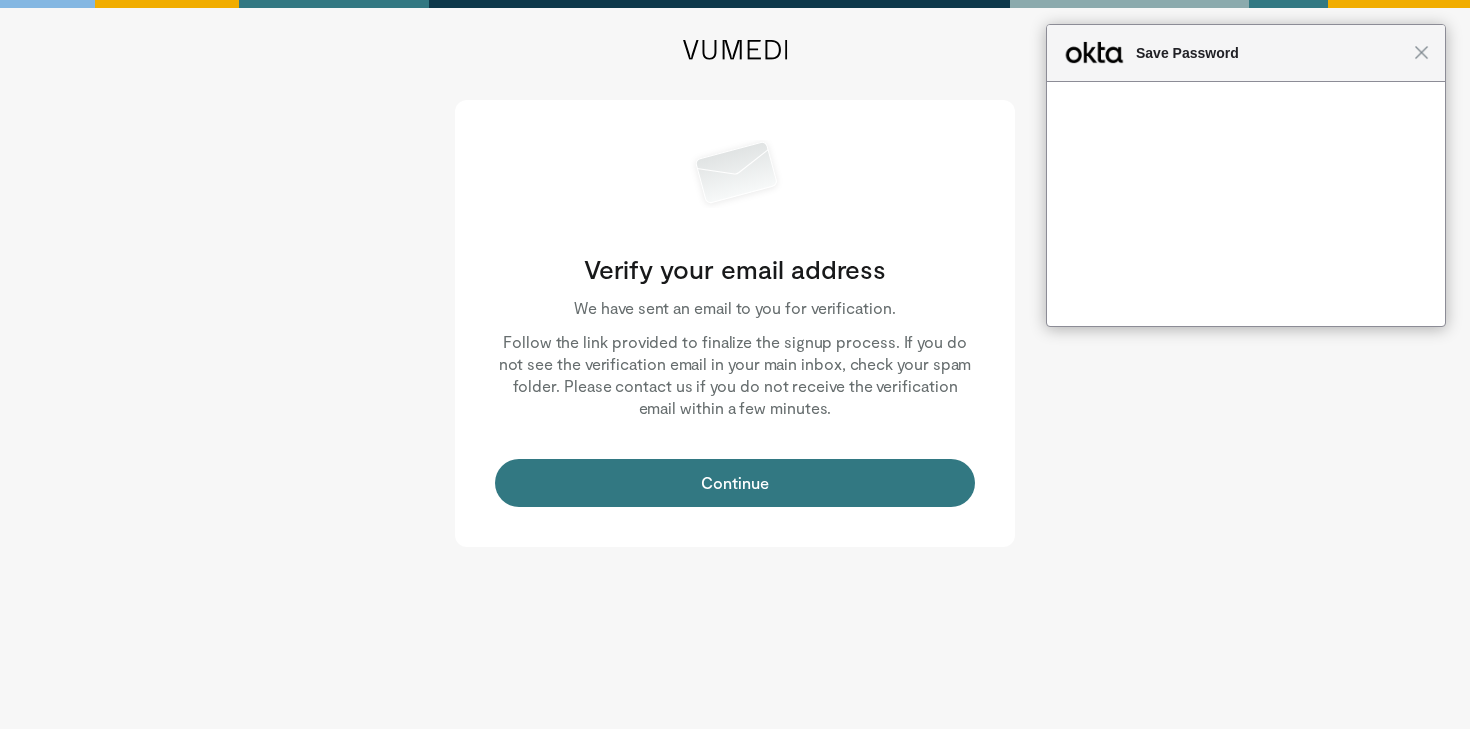 scroll, scrollTop: 0, scrollLeft: 0, axis: both 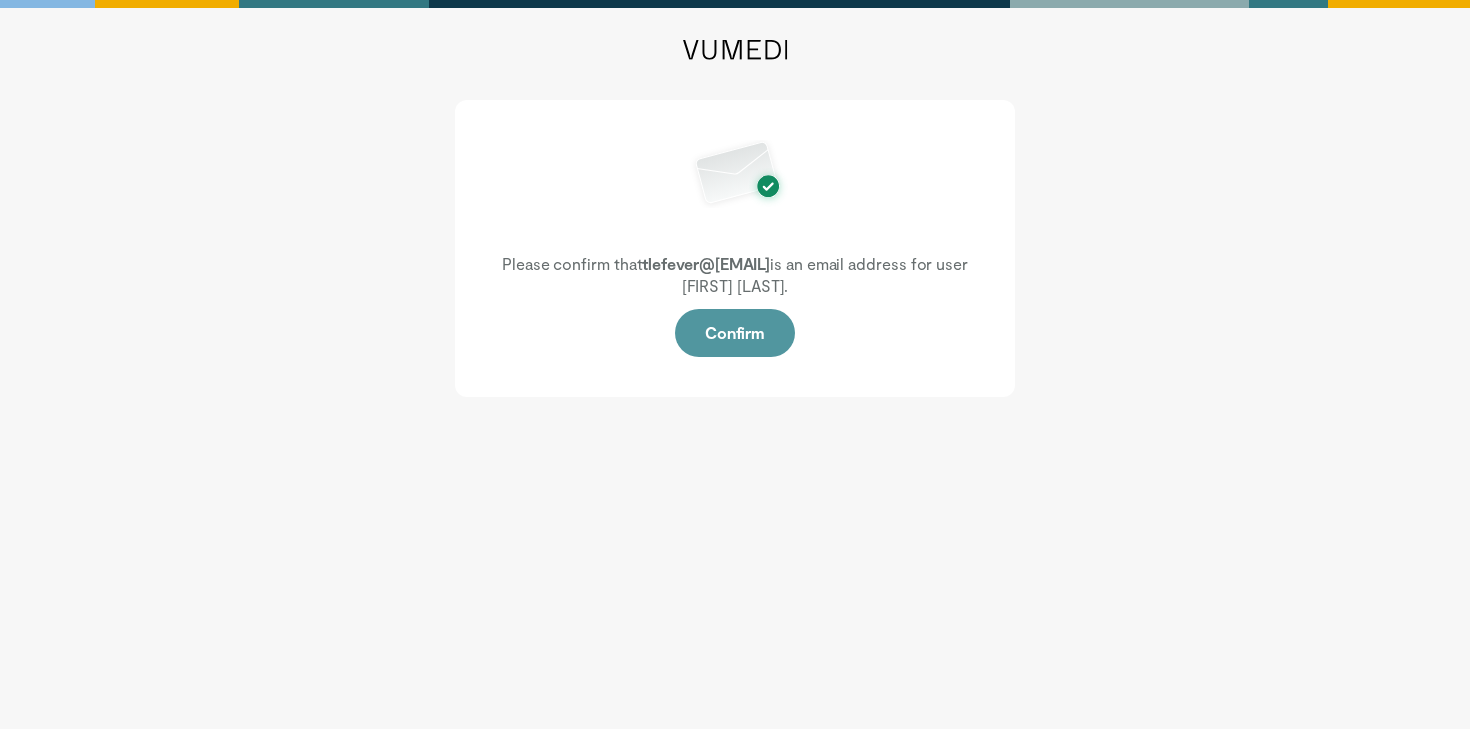 click on "Confirm" at bounding box center (735, 333) 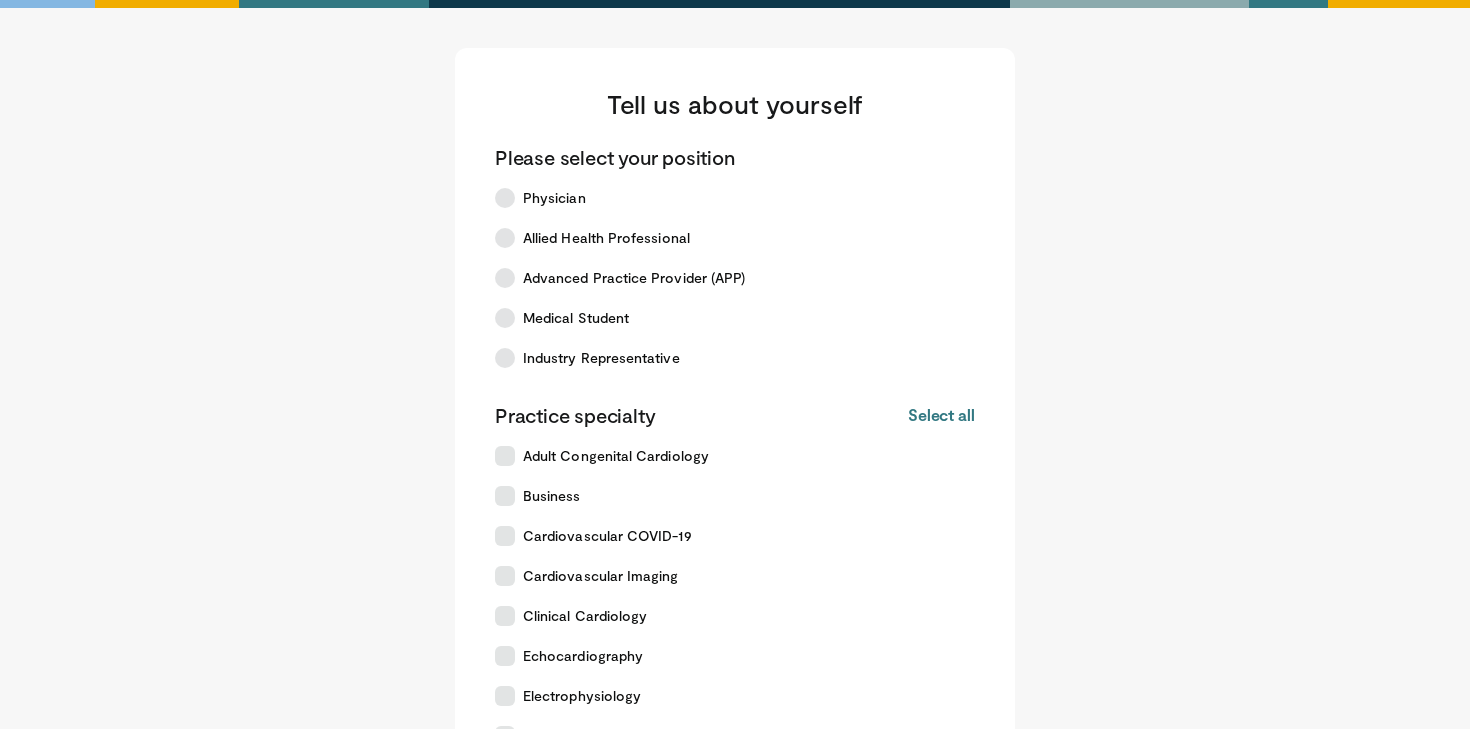scroll, scrollTop: 0, scrollLeft: 0, axis: both 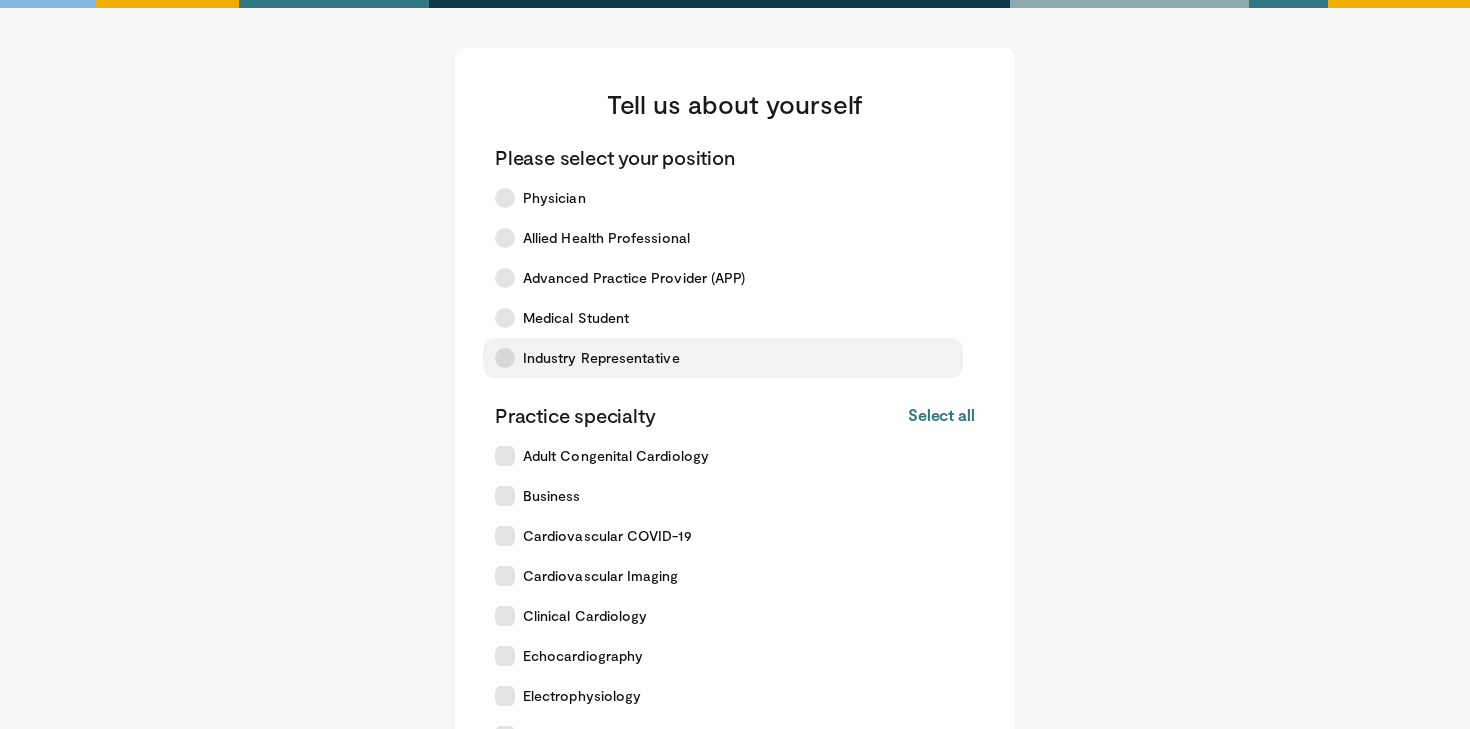 click on "Industry Representative" at bounding box center (723, 358) 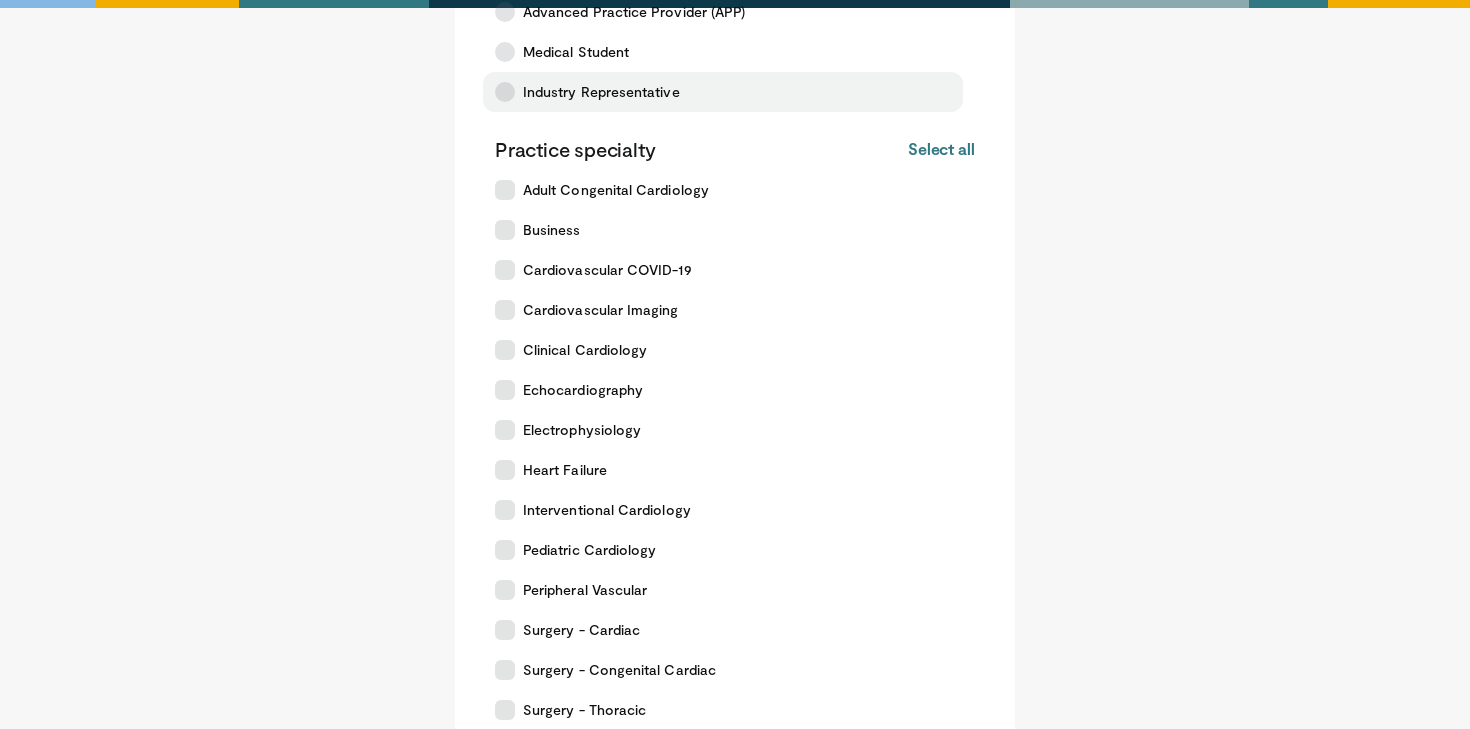 scroll, scrollTop: 267, scrollLeft: 0, axis: vertical 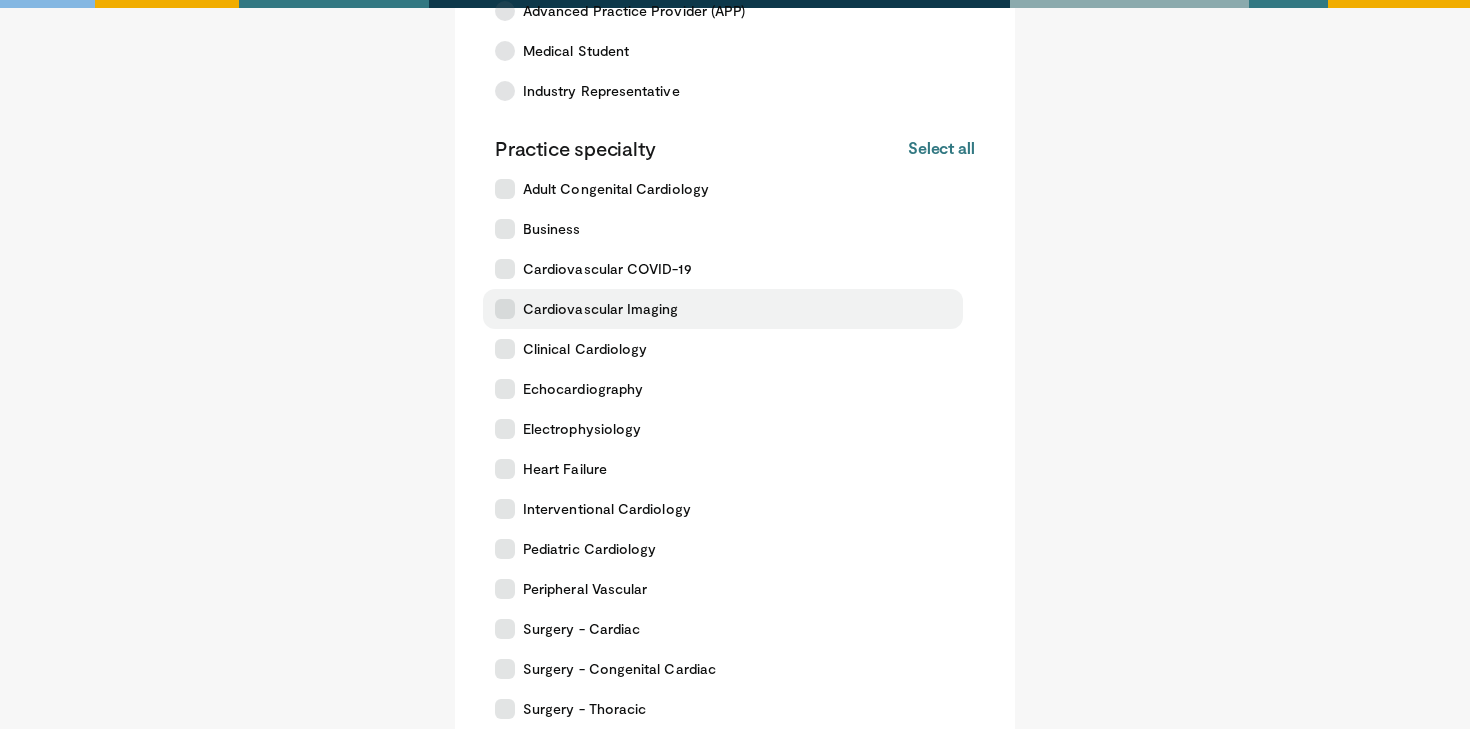 click on "Cardiovascular Imaging" at bounding box center [723, 309] 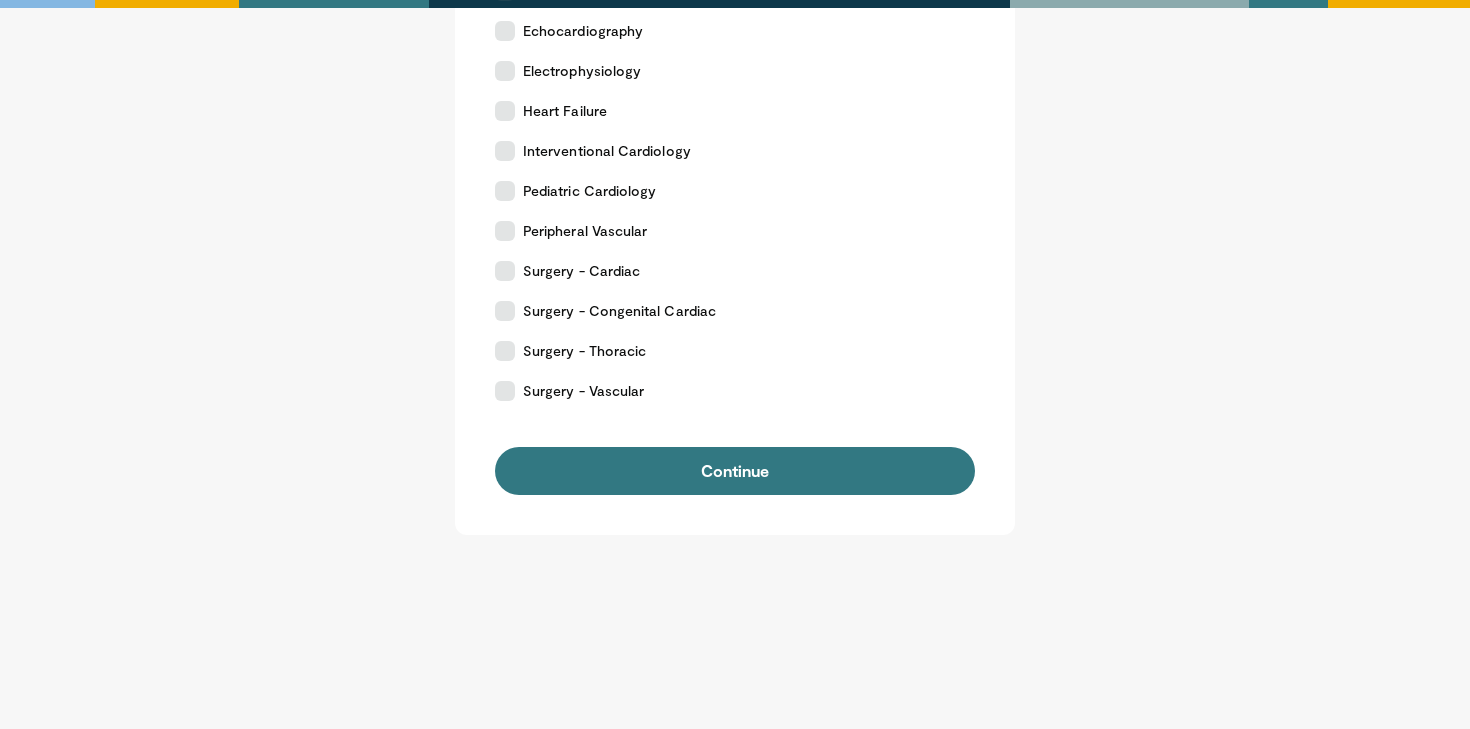scroll, scrollTop: 629, scrollLeft: 0, axis: vertical 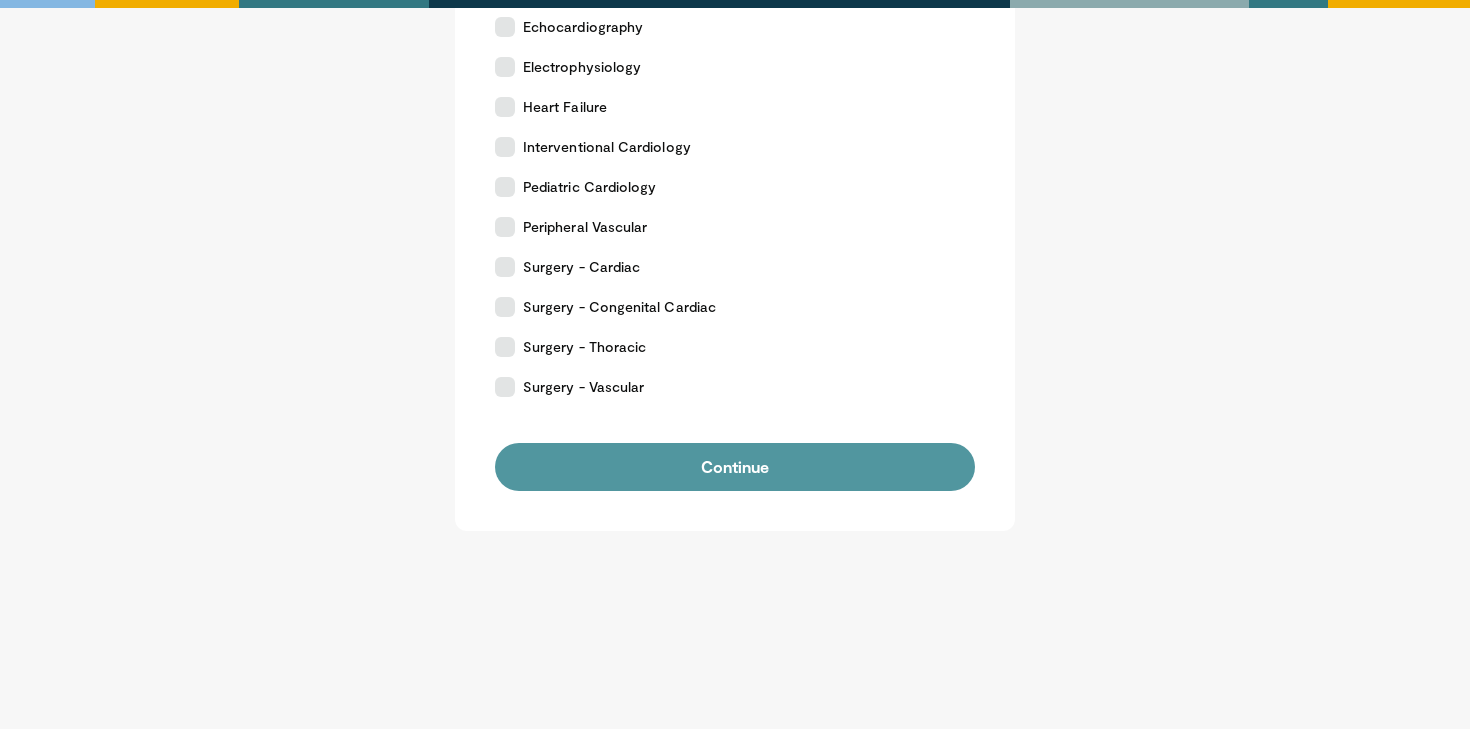click on "Continue" at bounding box center [735, 467] 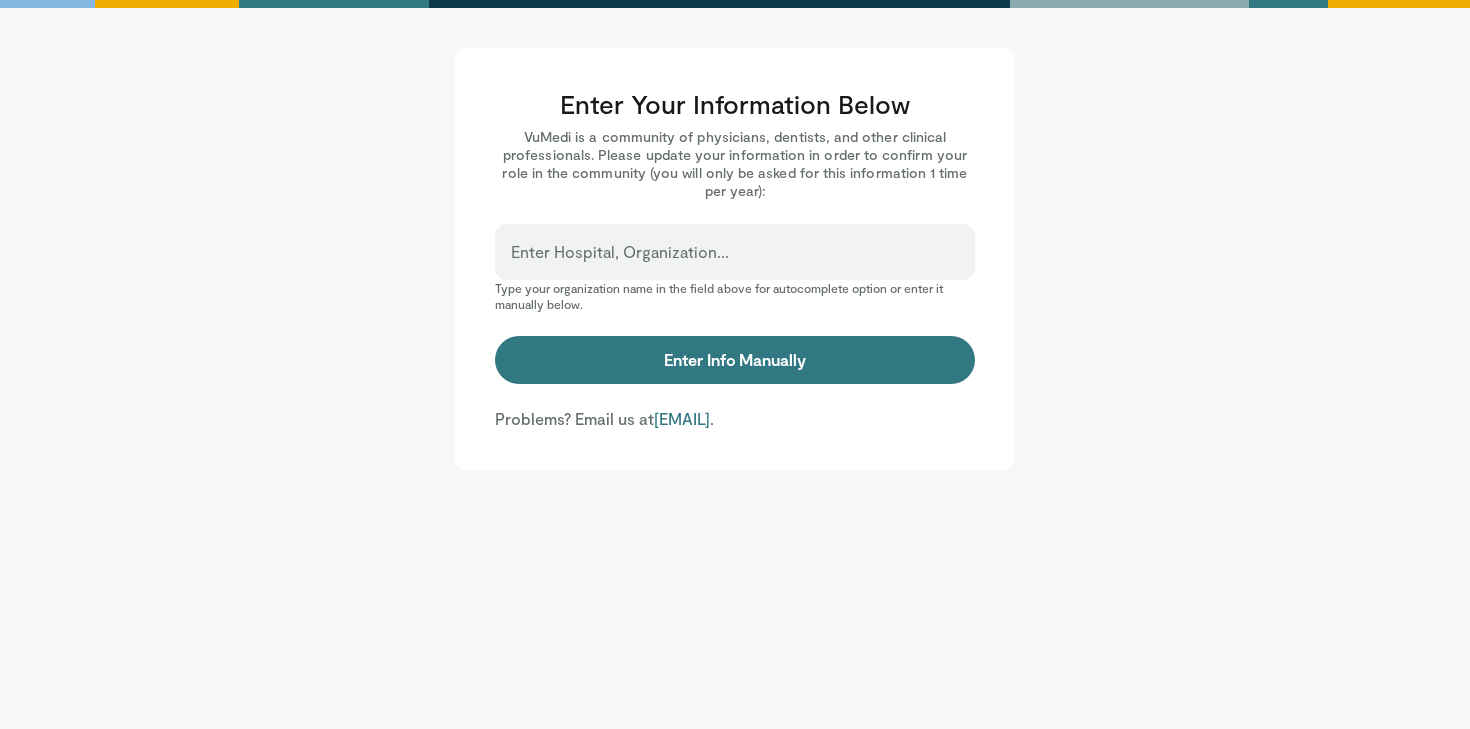 scroll, scrollTop: 0, scrollLeft: 0, axis: both 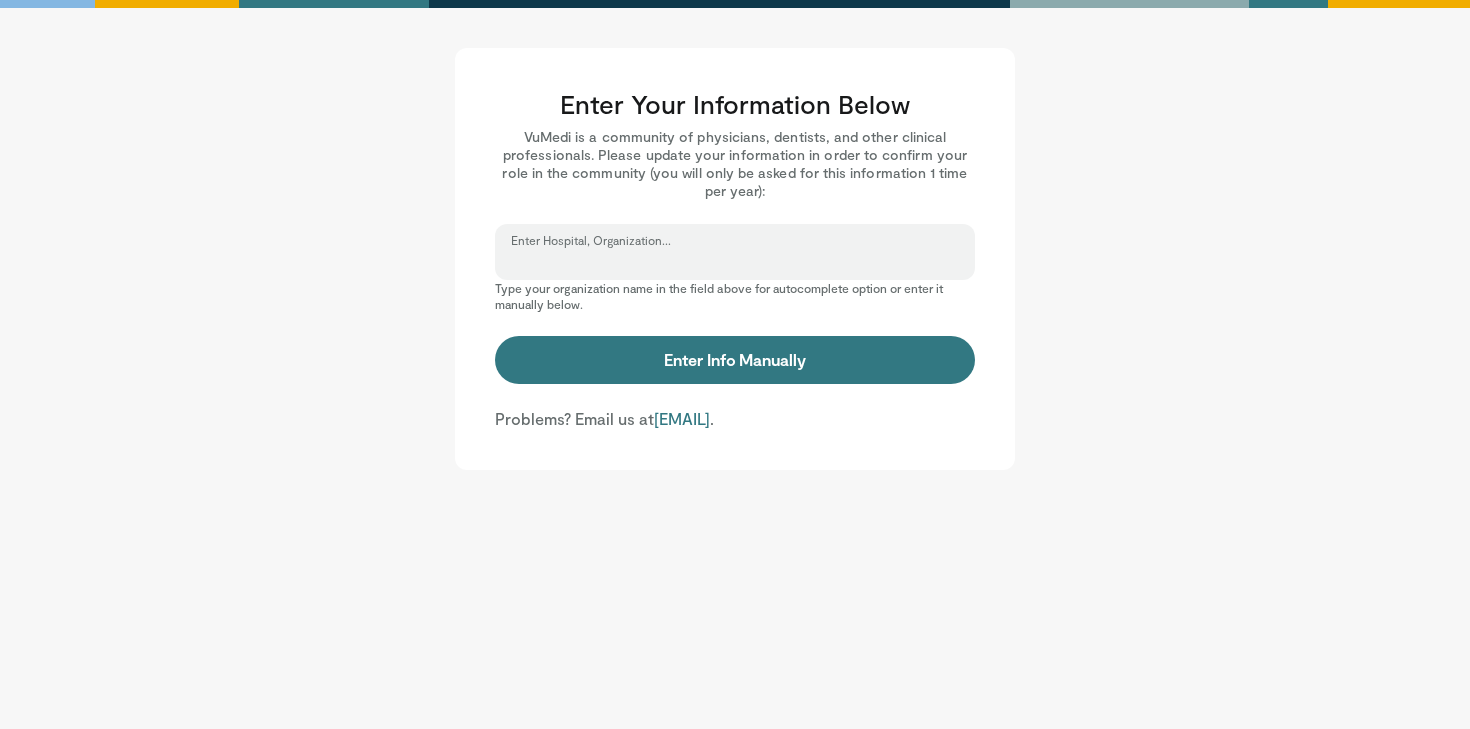 click on "Enter Hospital, Organization..." at bounding box center [735, 261] 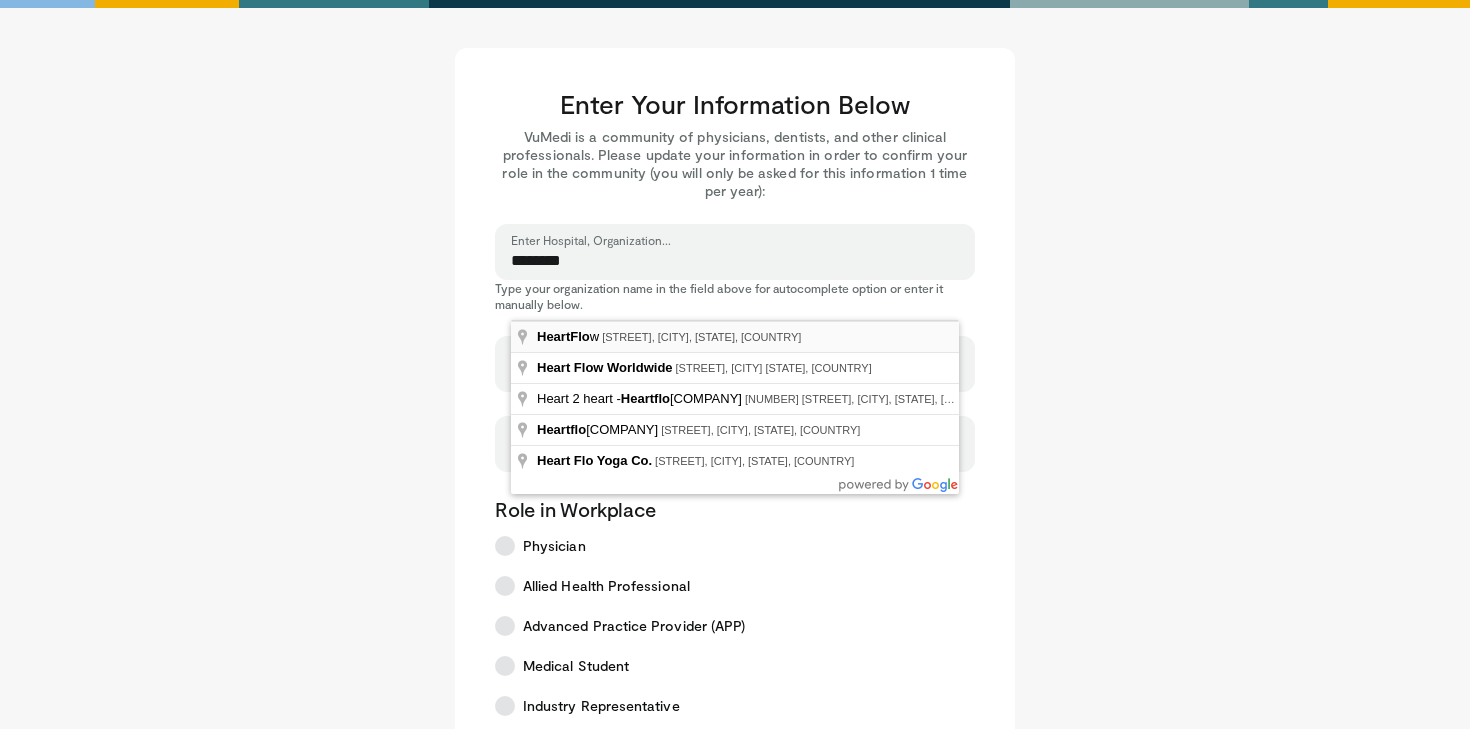 type on "********" 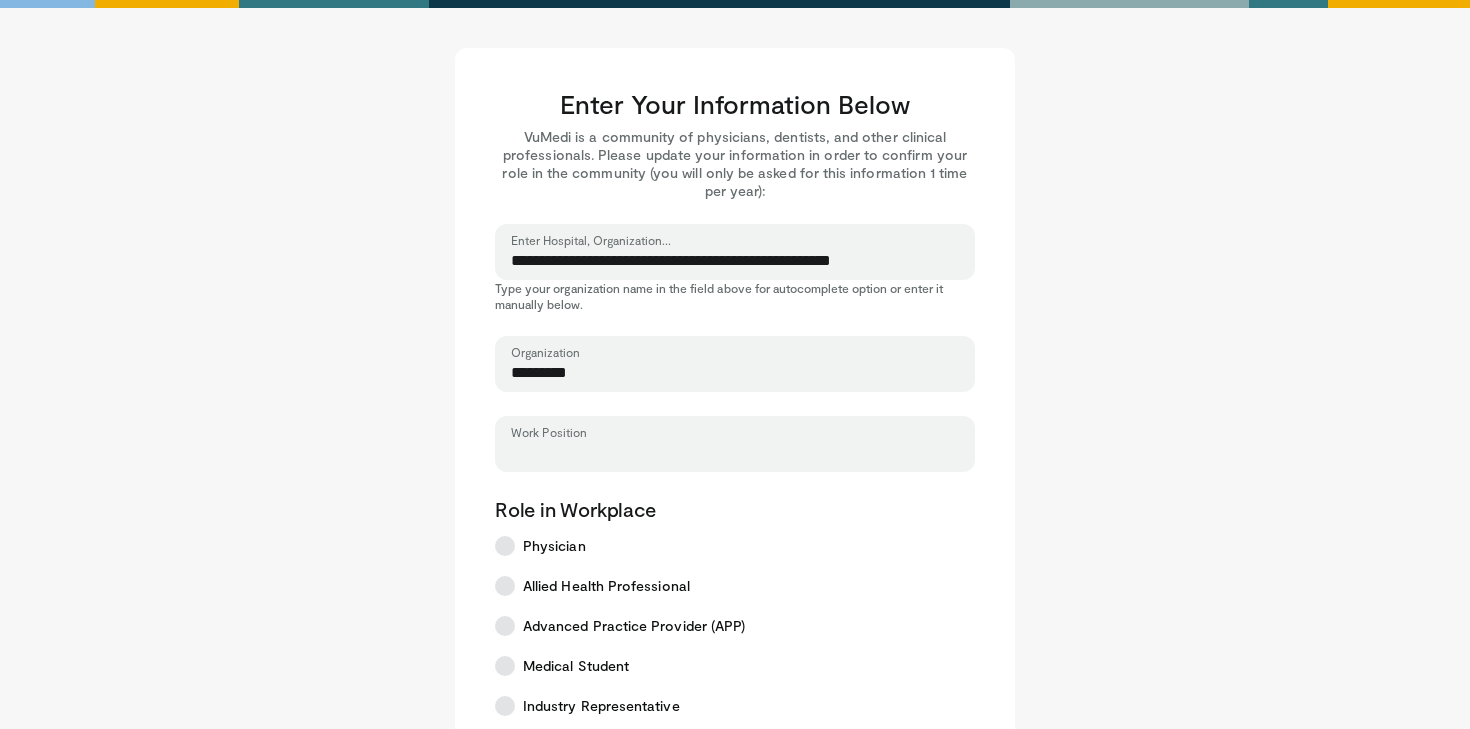click on "Work Position" at bounding box center (735, 453) 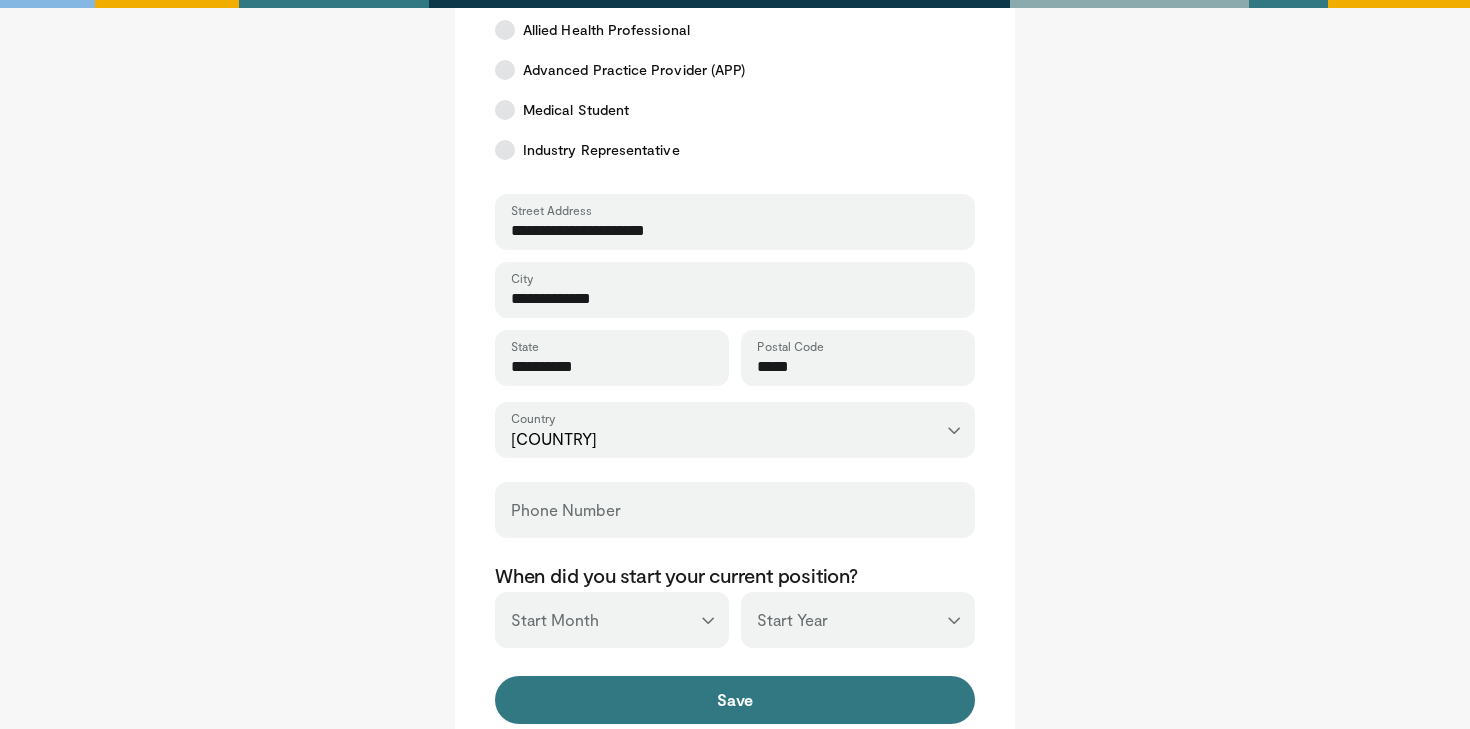 scroll, scrollTop: 558, scrollLeft: 0, axis: vertical 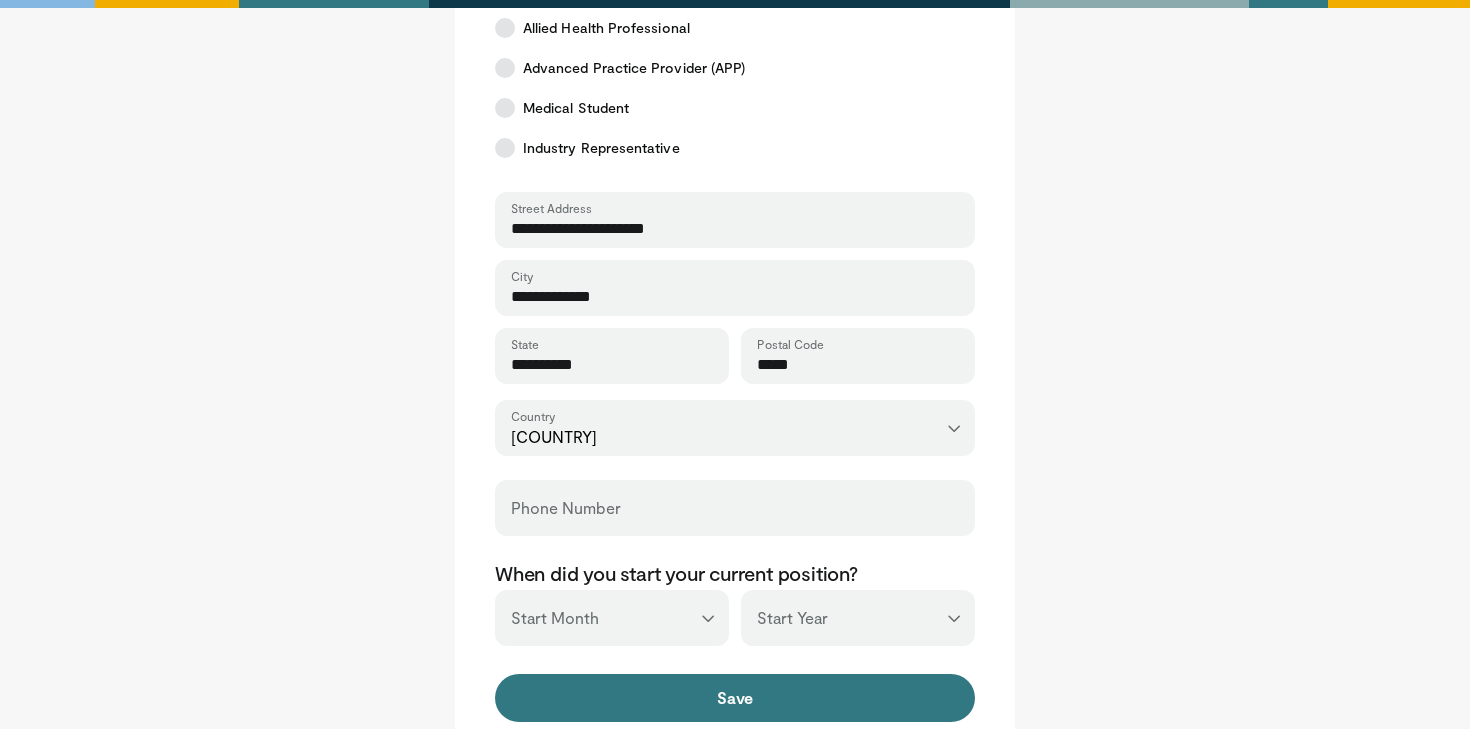 type on "**********" 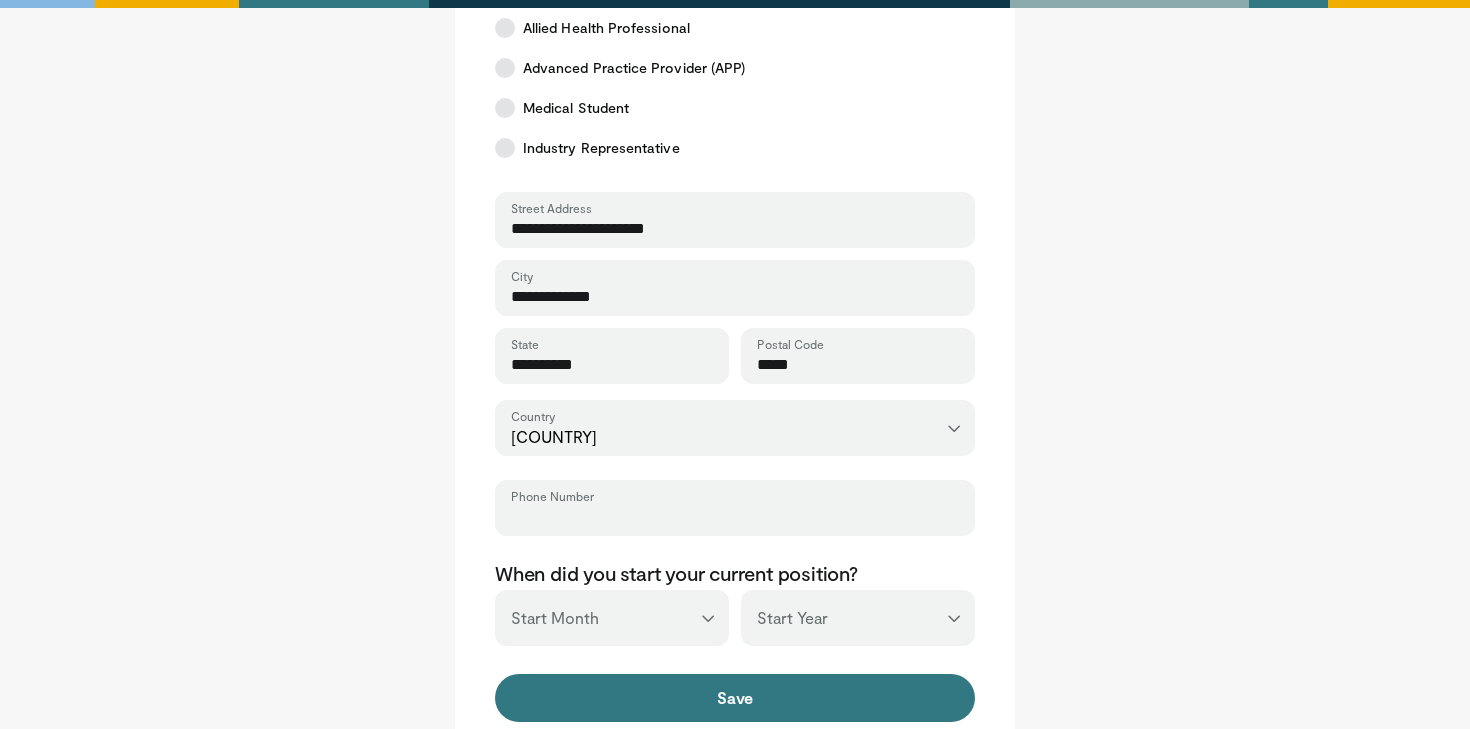 click on "Phone Number" at bounding box center (735, 517) 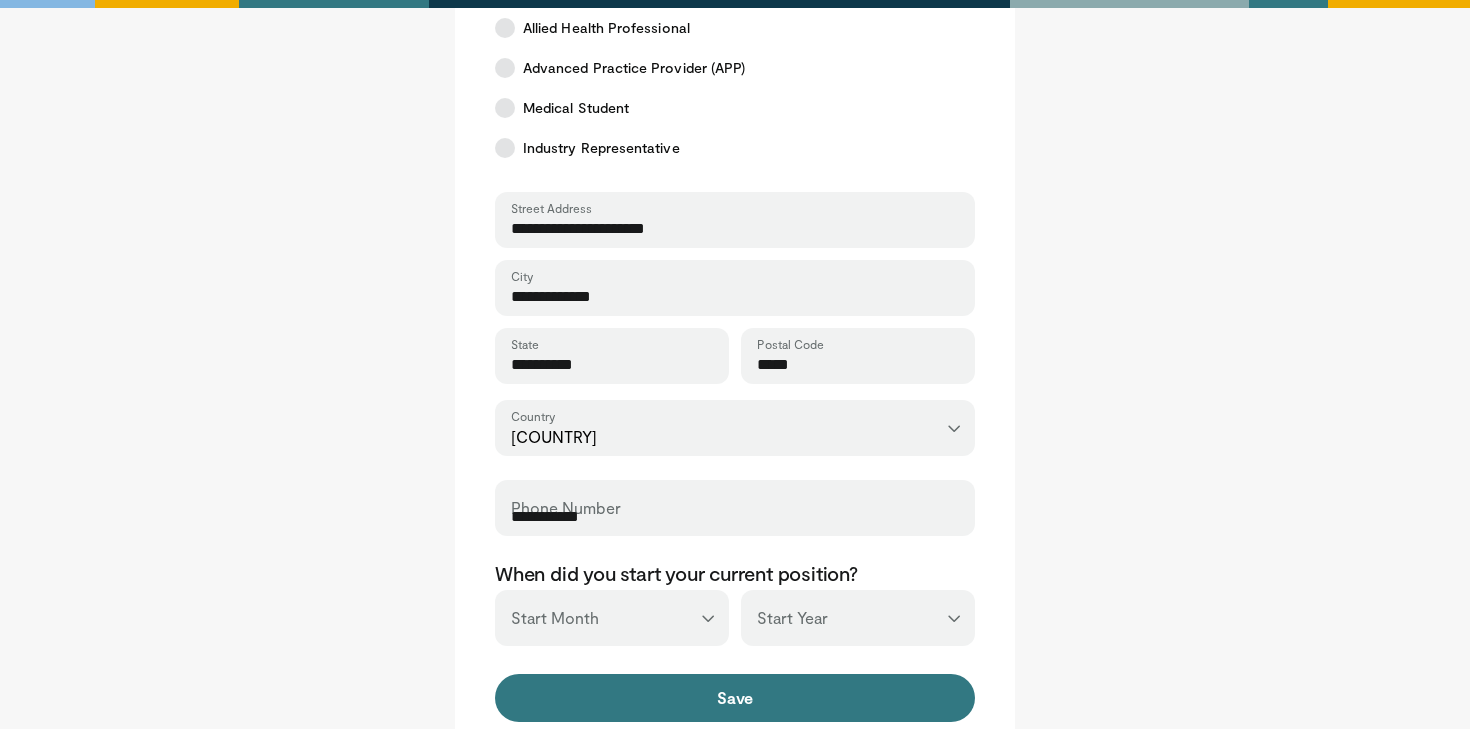 type on "**********" 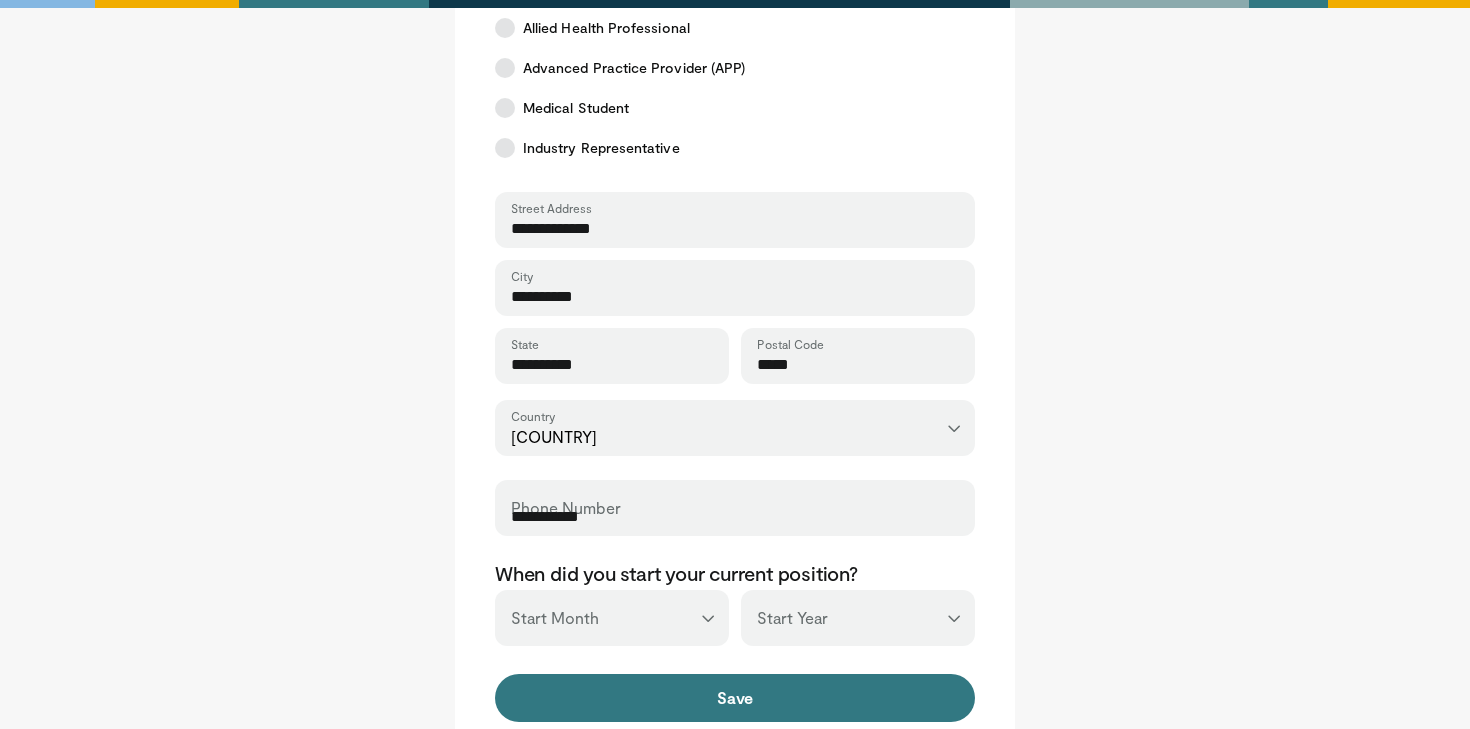 type on "*****" 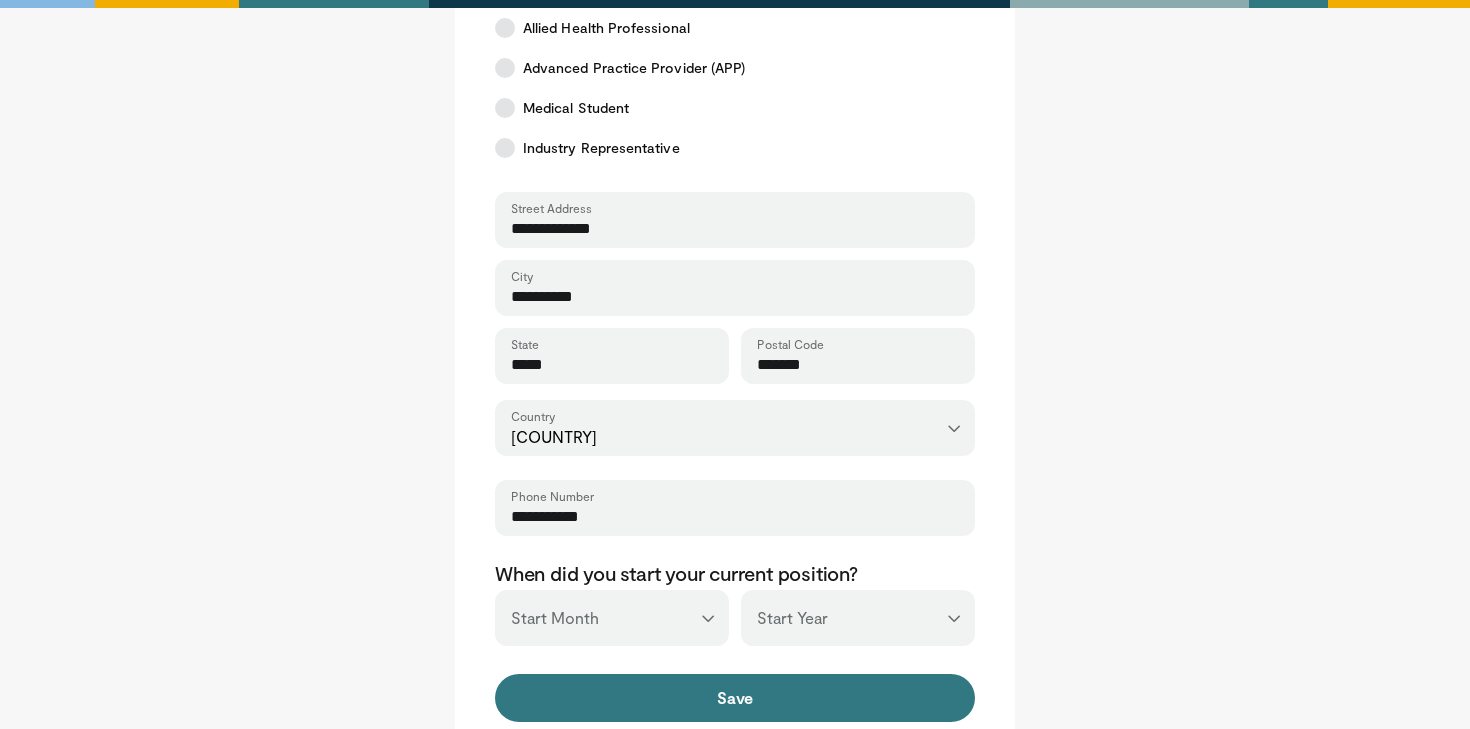 click on "***
*******
********
*****
*****
***
****
****
******
*********
*******
********
********" at bounding box center (612, 618) 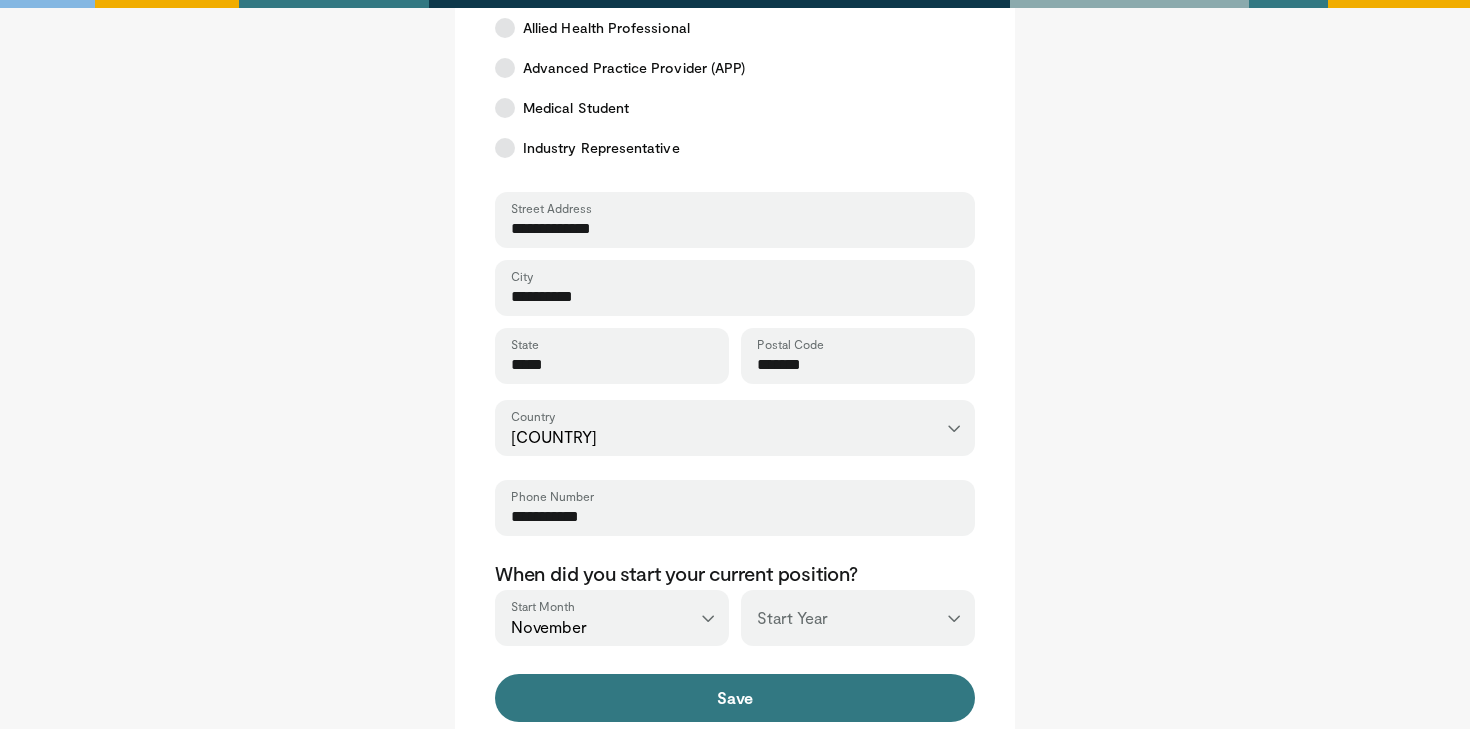 select on "****" 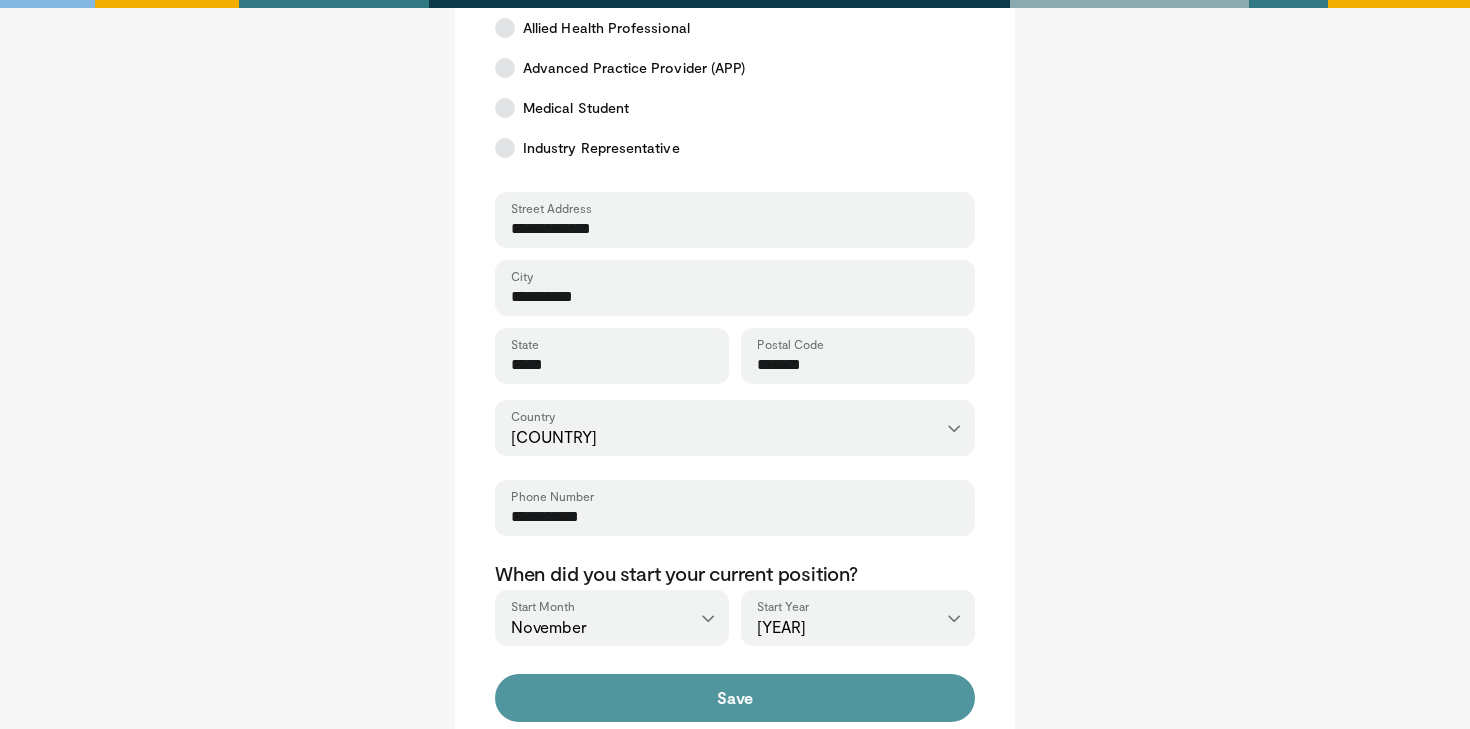 click on "Save" at bounding box center [735, 698] 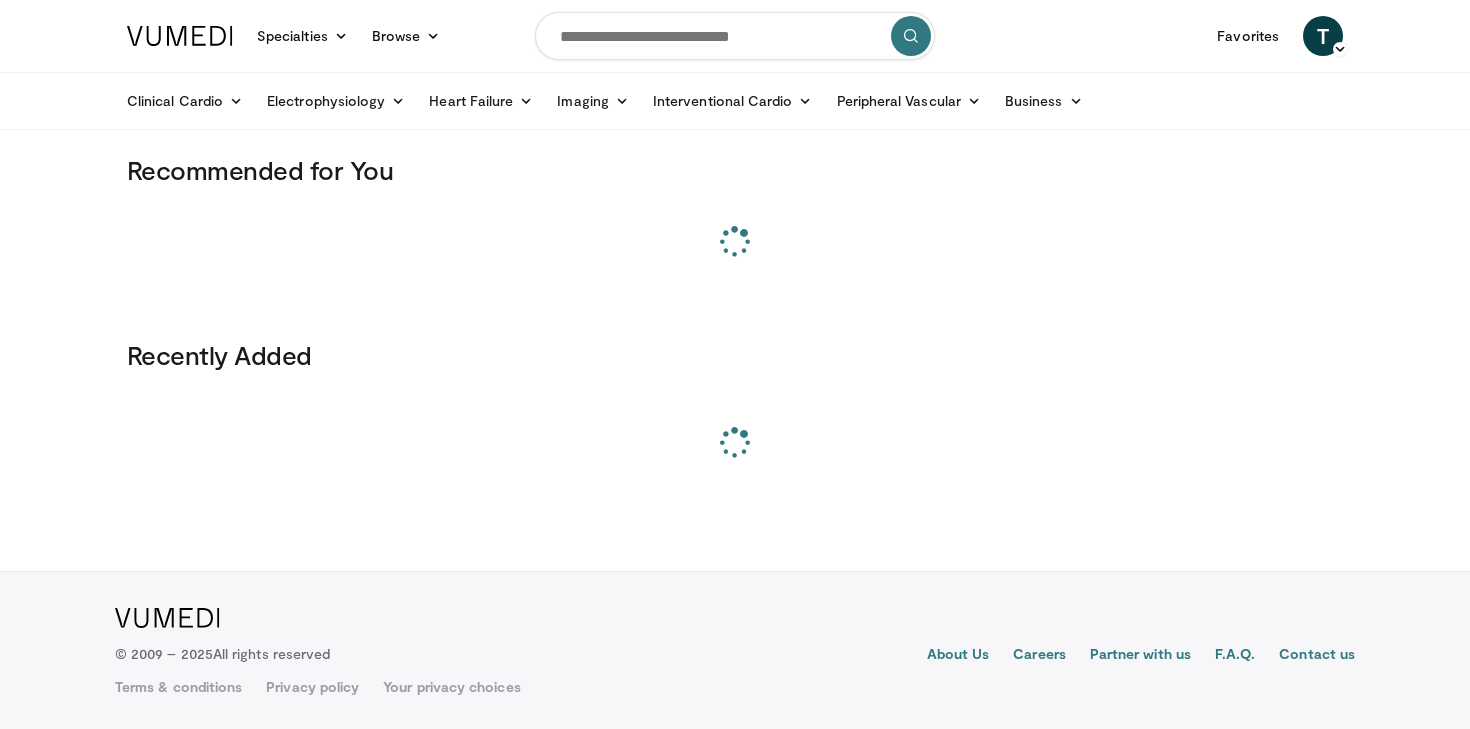 scroll, scrollTop: 0, scrollLeft: 0, axis: both 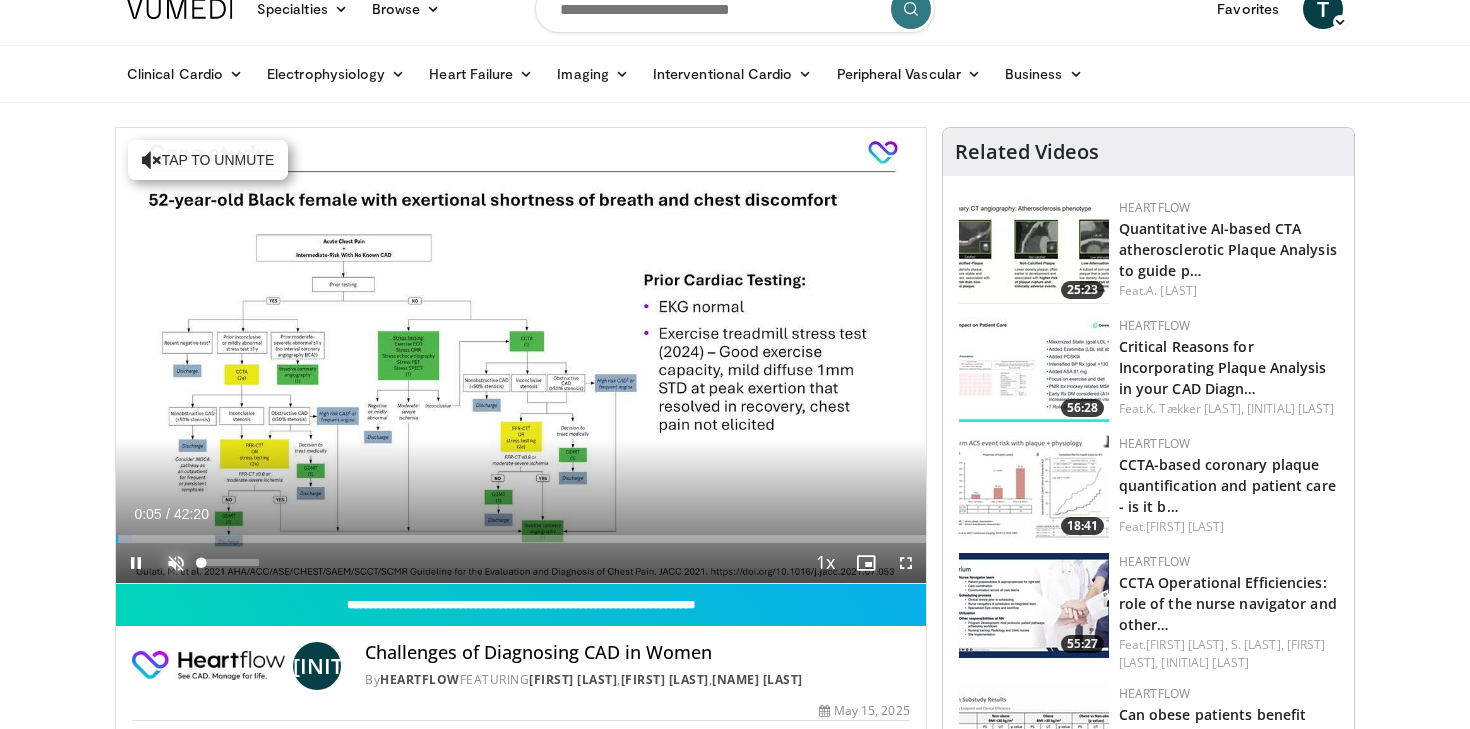 click at bounding box center [176, 563] 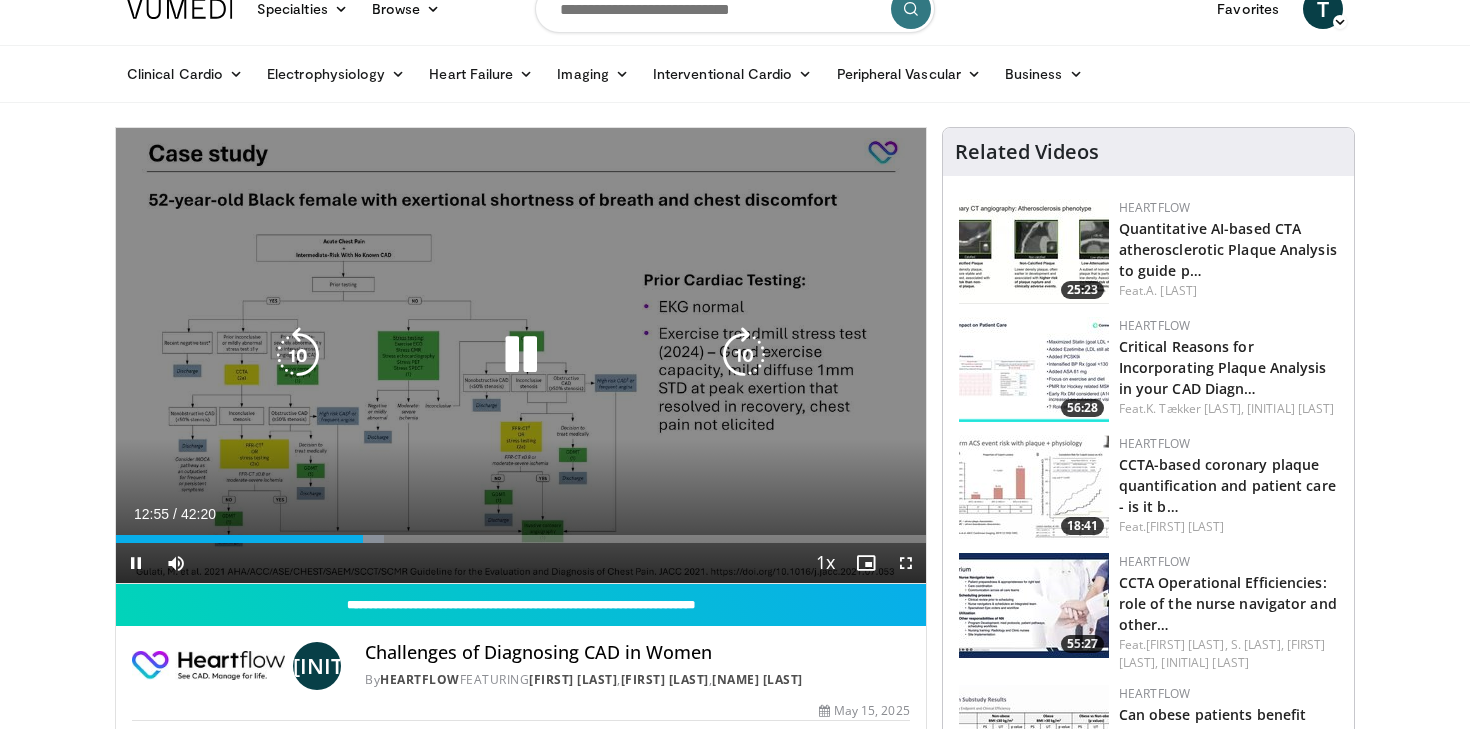 click at bounding box center (521, 355) 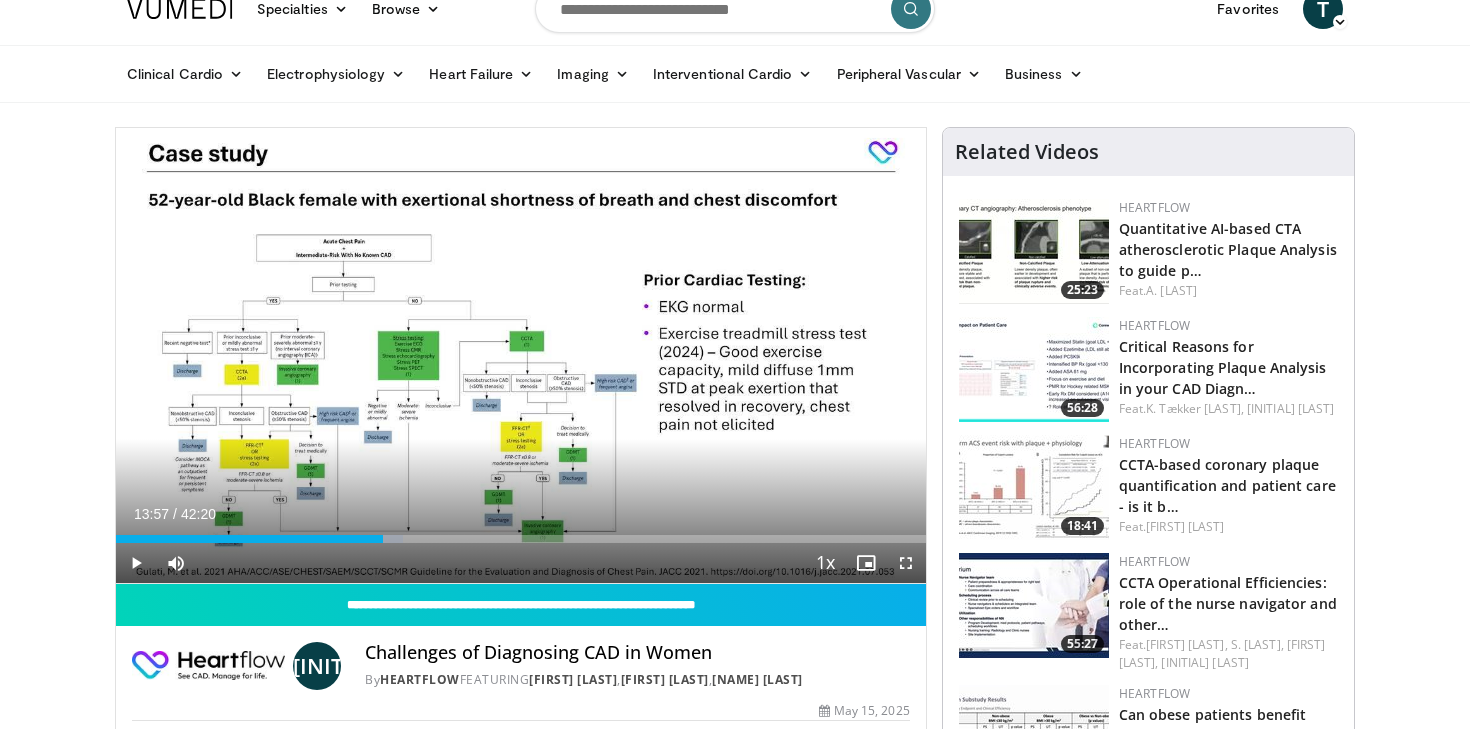 drag, startPoint x: 332, startPoint y: 542, endPoint x: 383, endPoint y: 545, distance: 51.088158 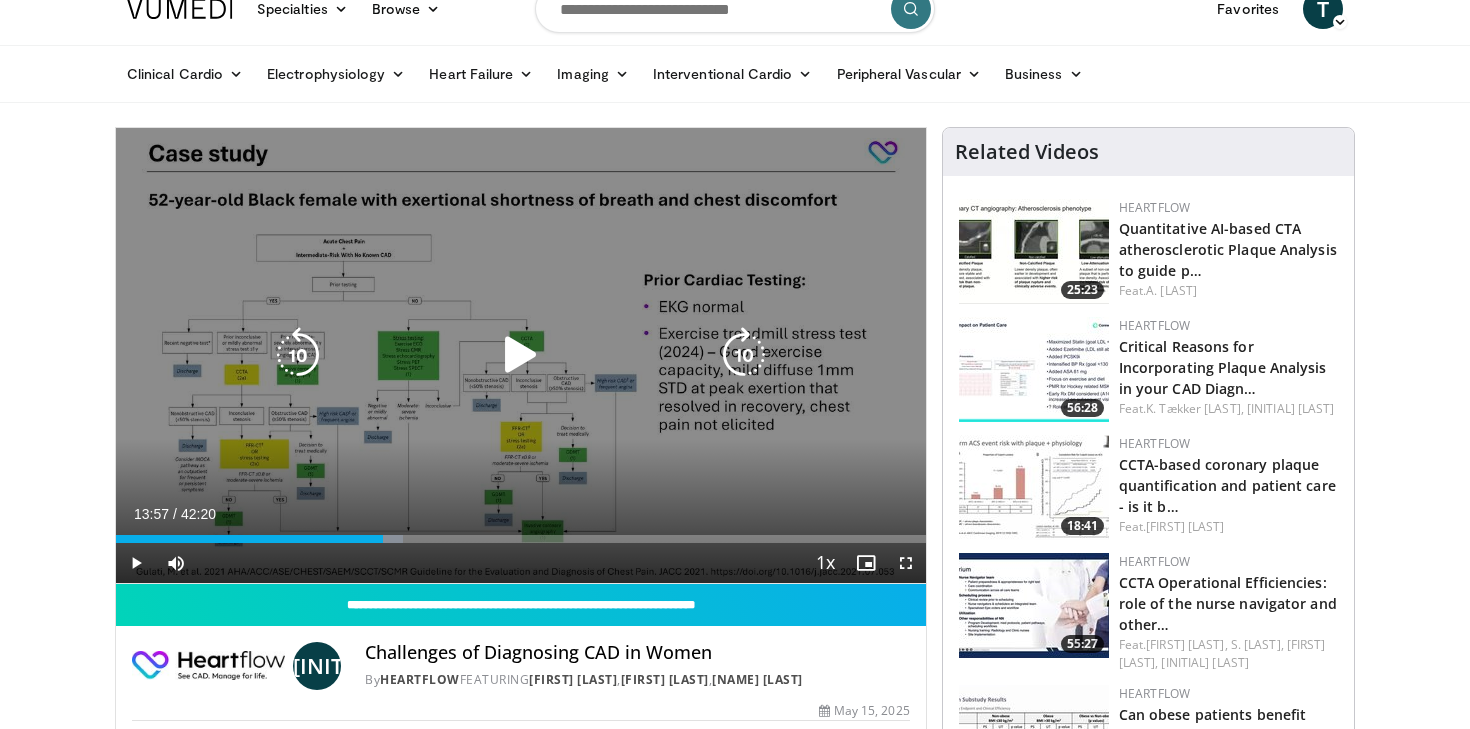 click at bounding box center (521, 355) 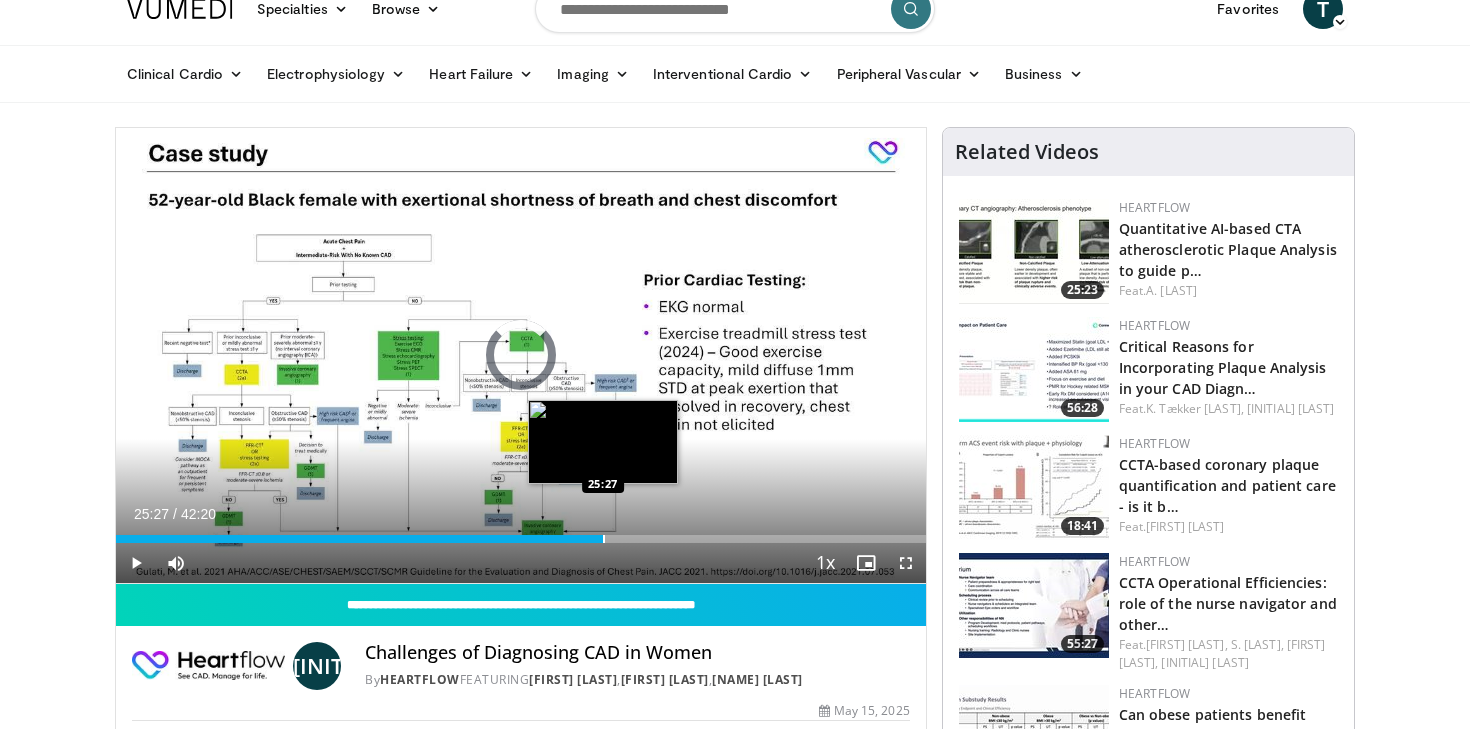 click at bounding box center [604, 539] 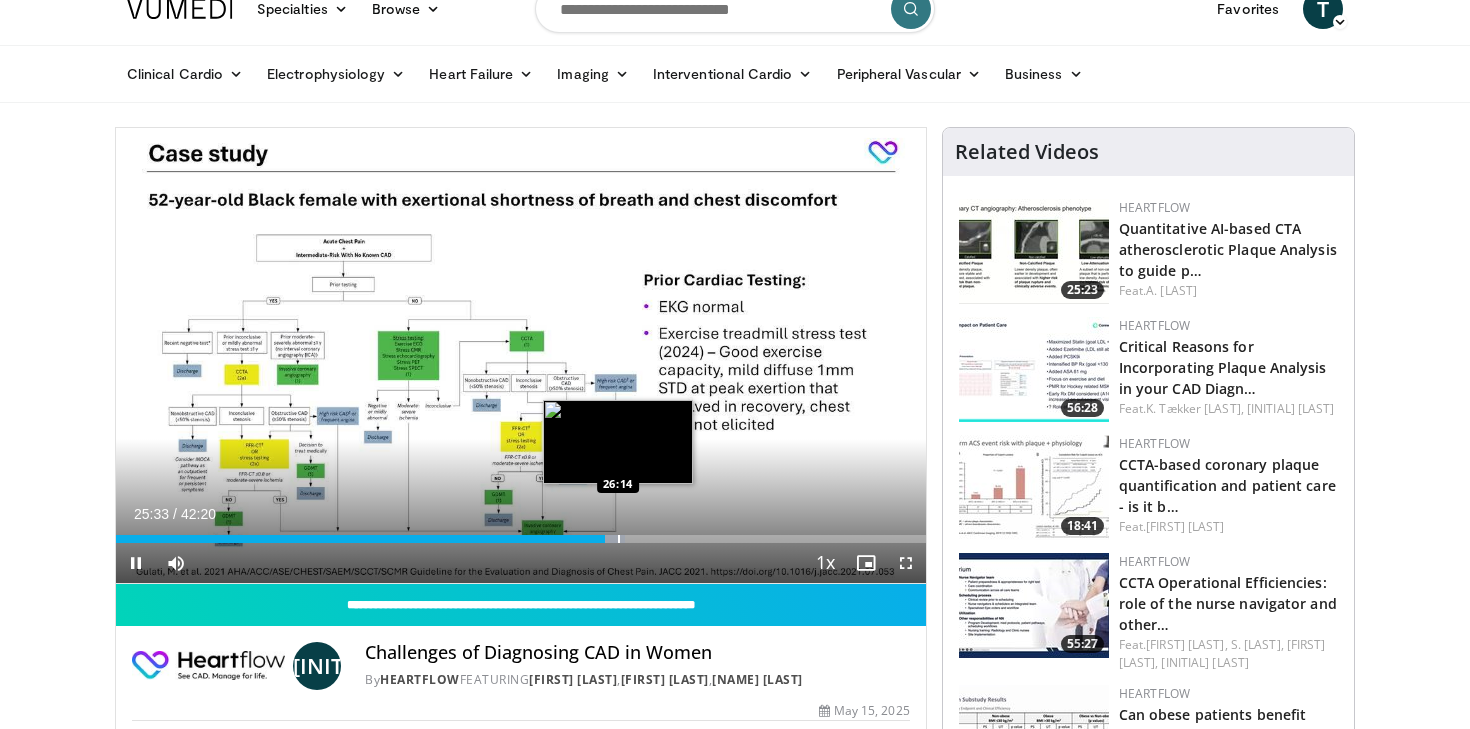 click at bounding box center (619, 539) 